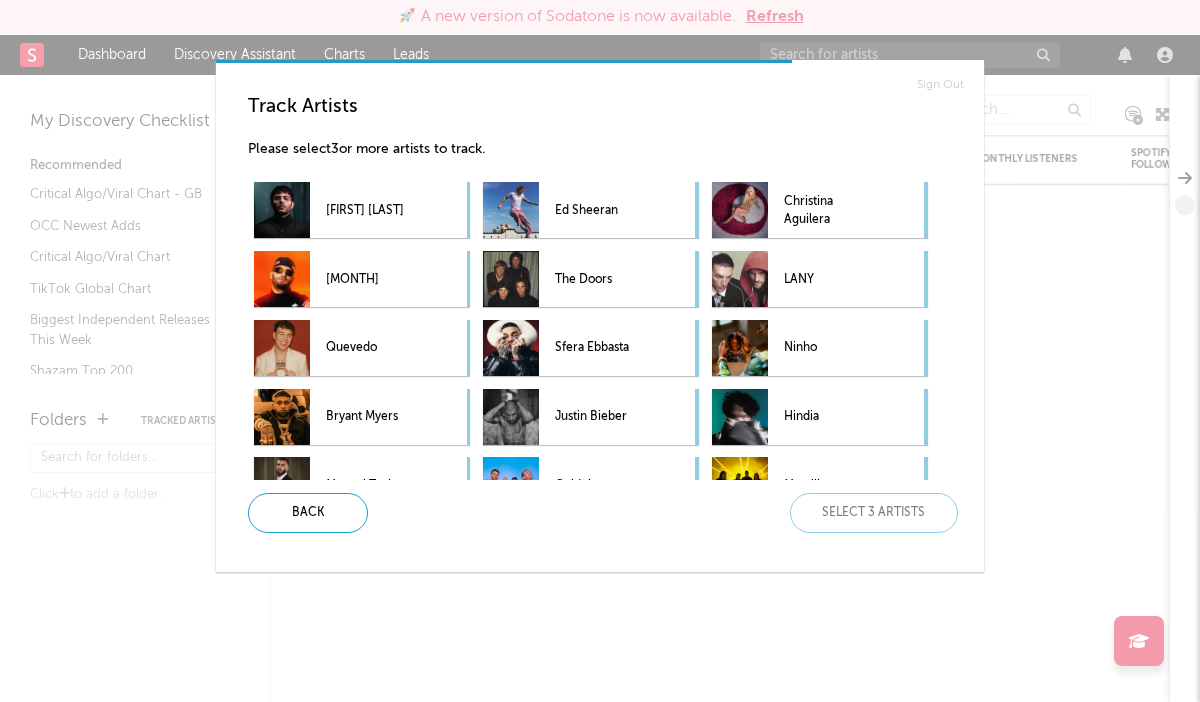 scroll, scrollTop: 0, scrollLeft: 0, axis: both 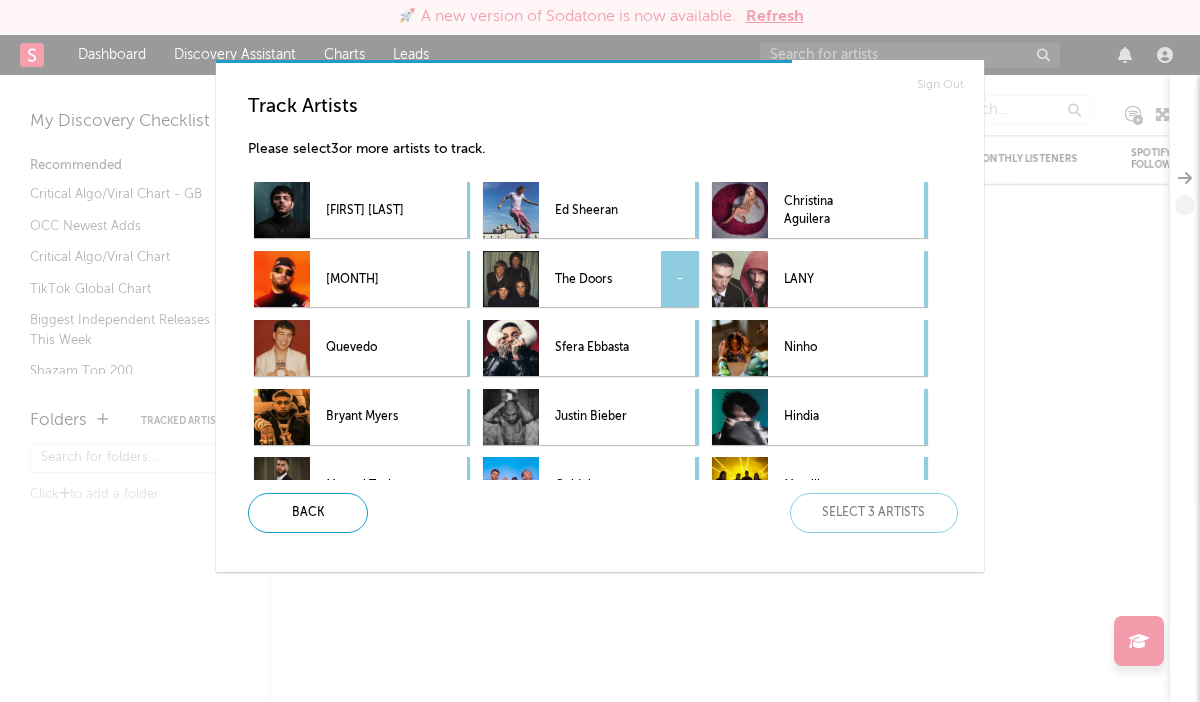 click on "[BRAND]" at bounding box center [601, 279] 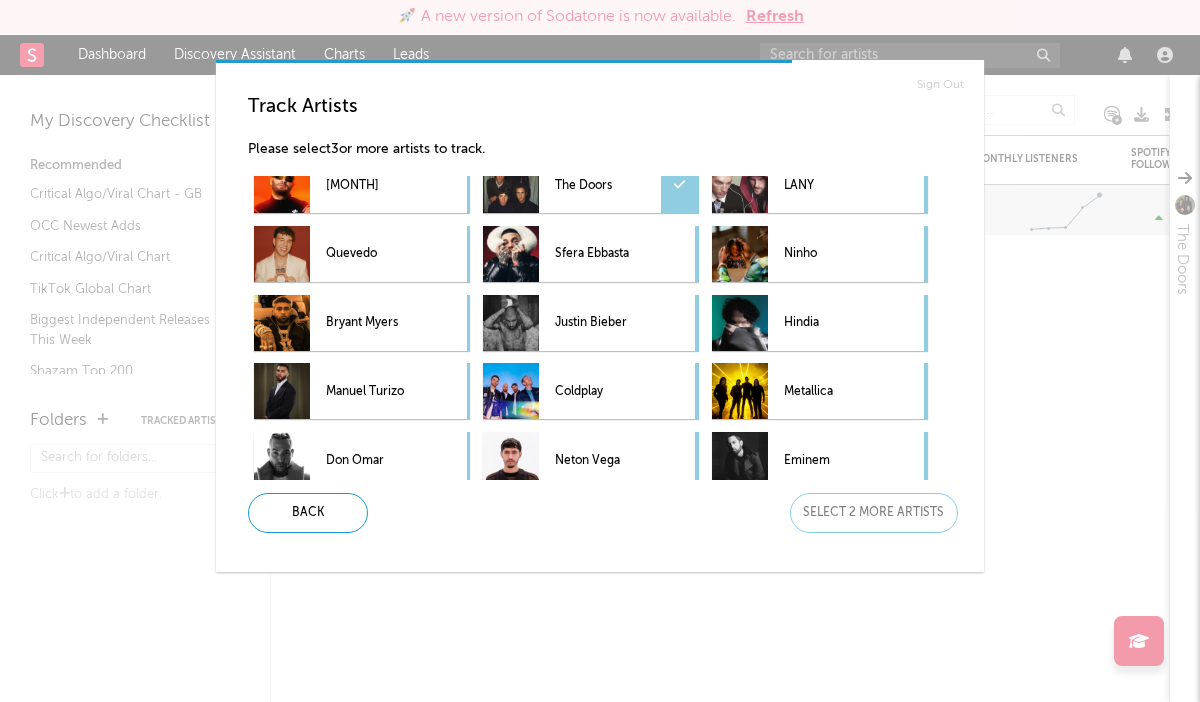scroll, scrollTop: 109, scrollLeft: 0, axis: vertical 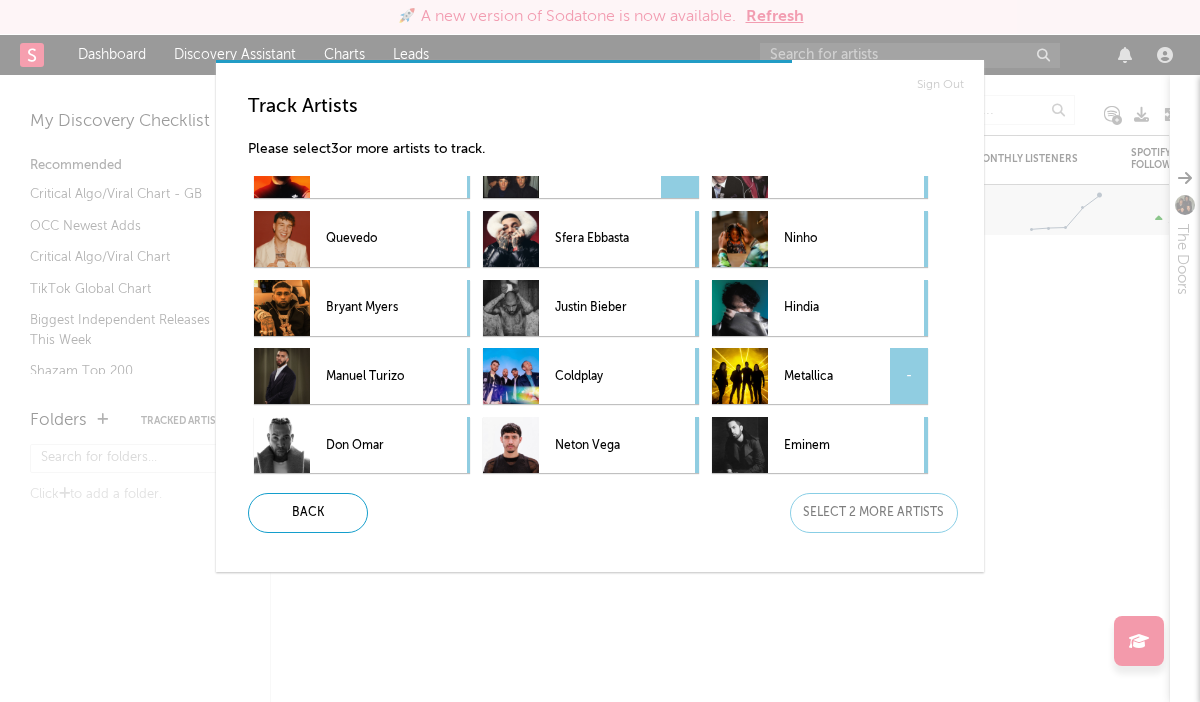 click on "-" at bounding box center (909, 376) 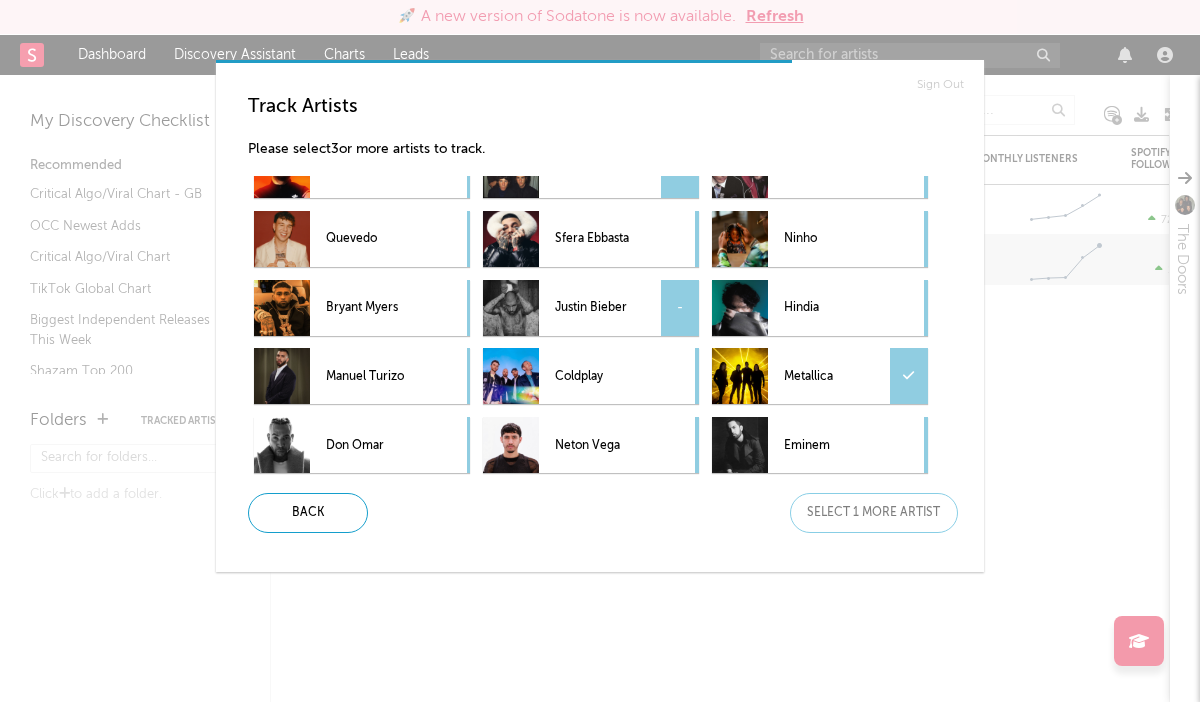 click on "-" at bounding box center (680, 308) 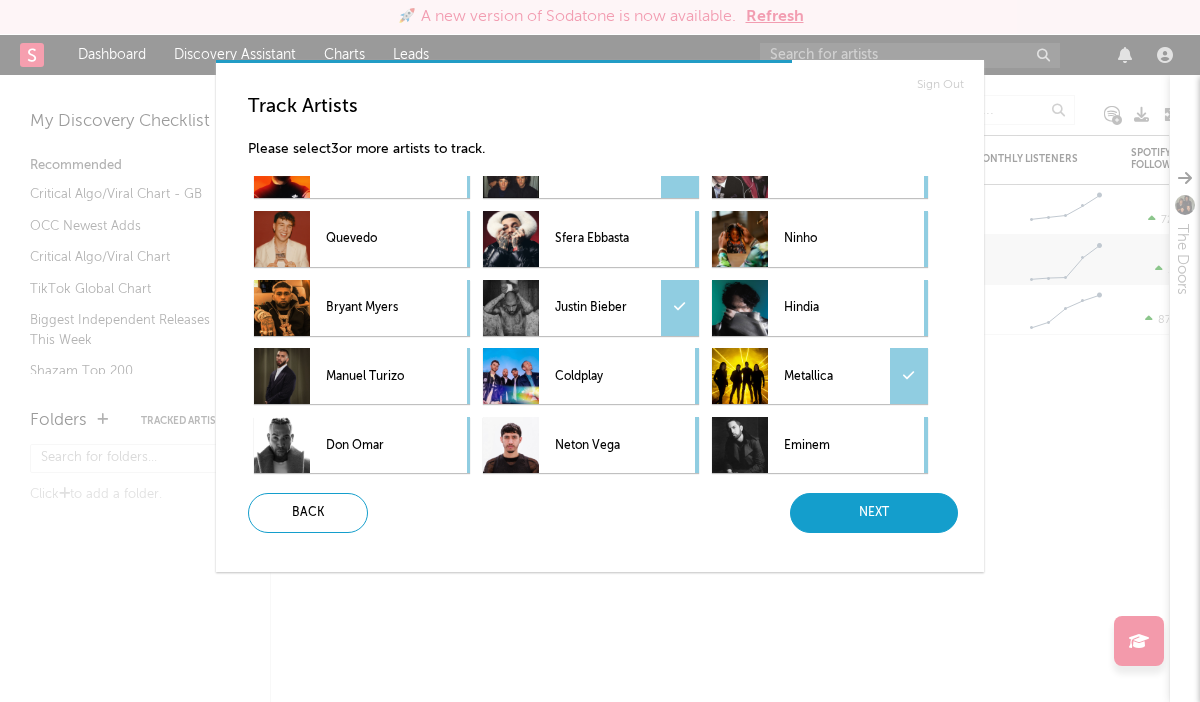click on "Next" at bounding box center (874, 513) 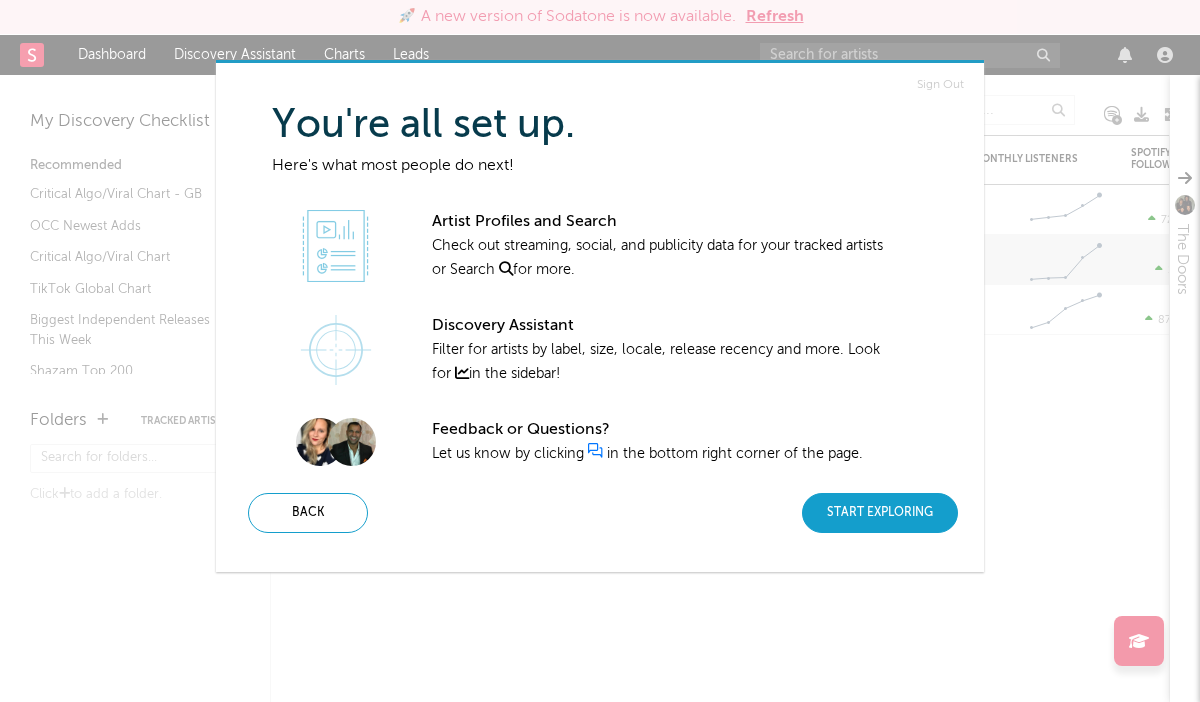 click on "Start Exploring" at bounding box center [880, 513] 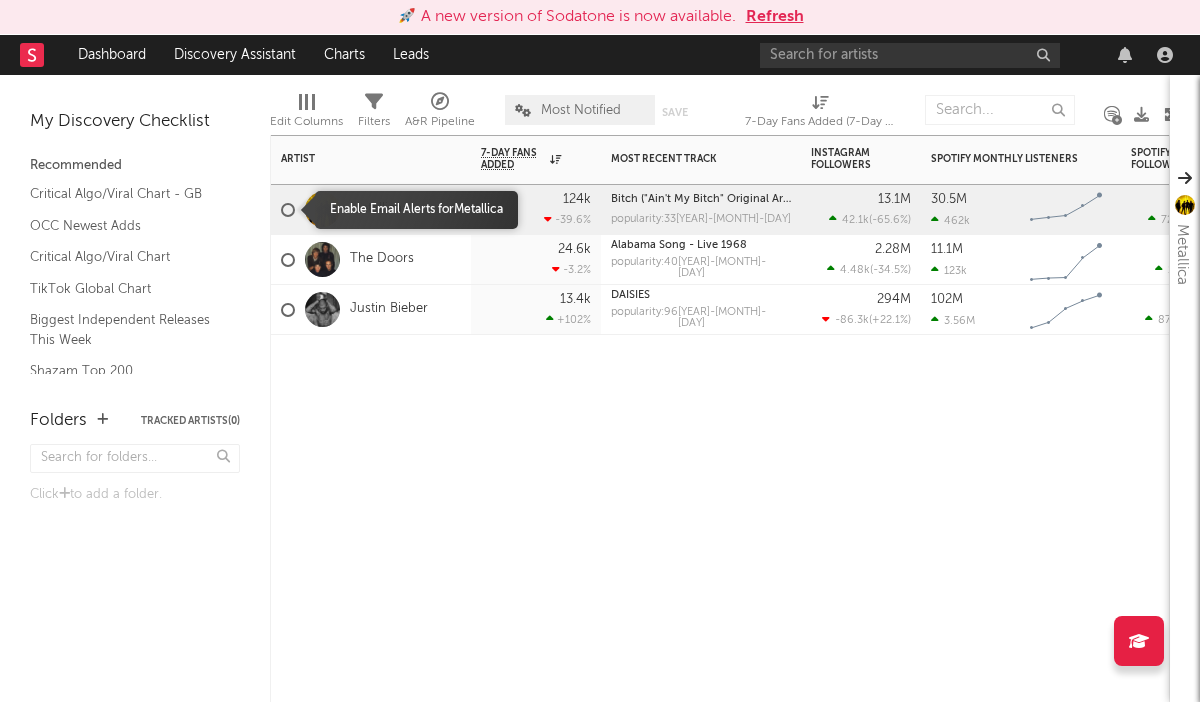 click at bounding box center [288, 210] 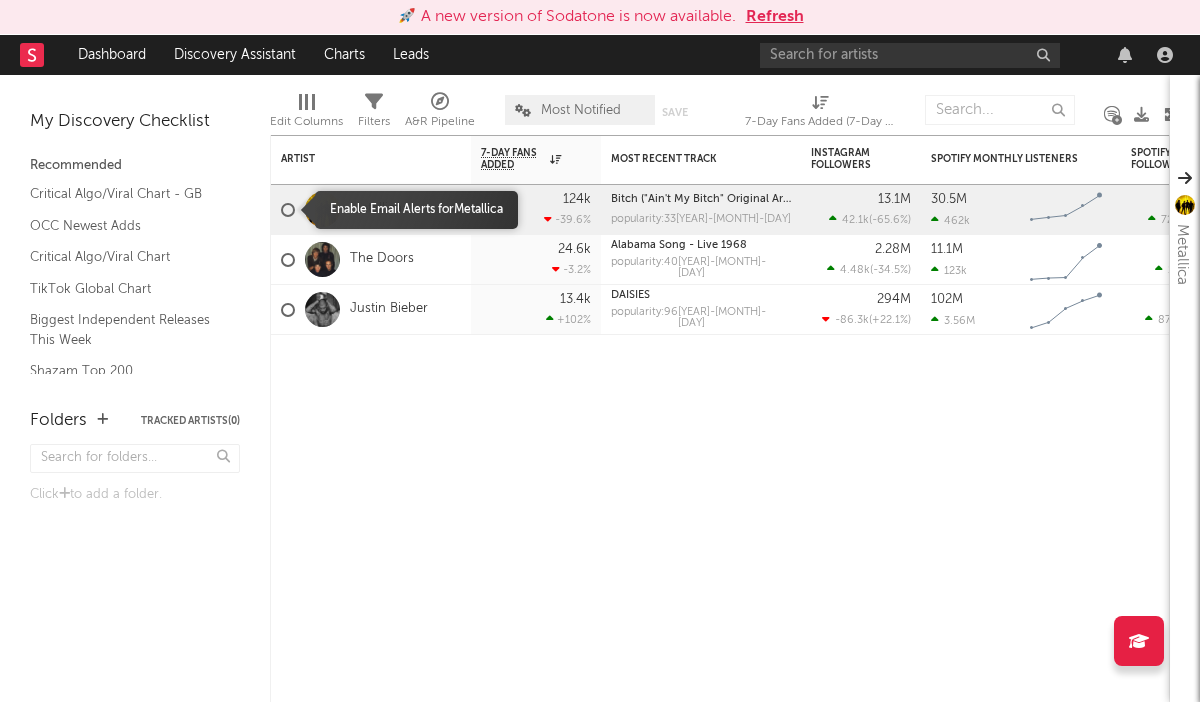 click at bounding box center (281, 210) 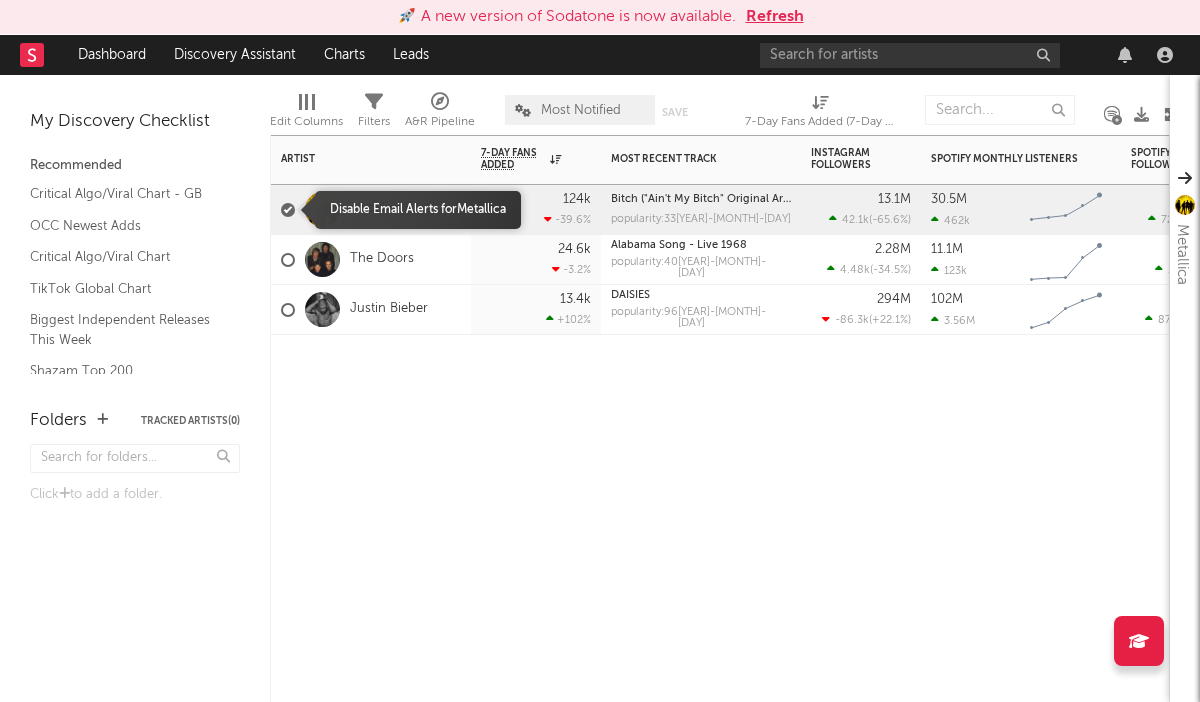 click at bounding box center [288, 210] 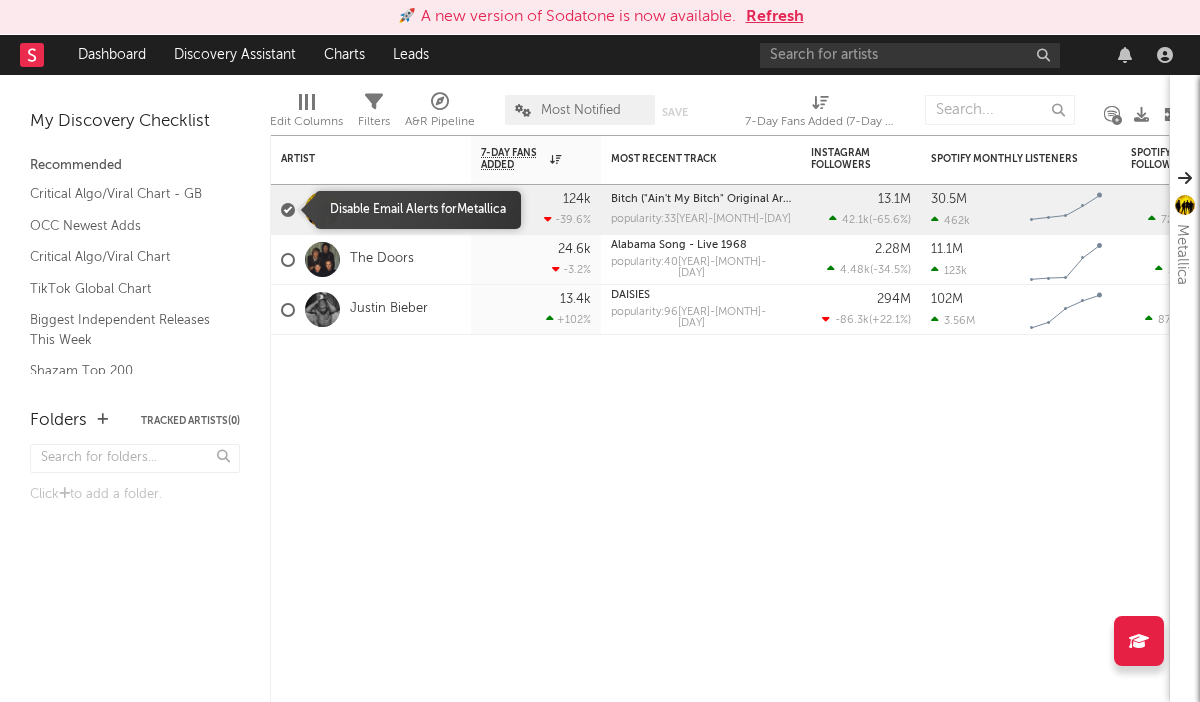 click at bounding box center (281, 210) 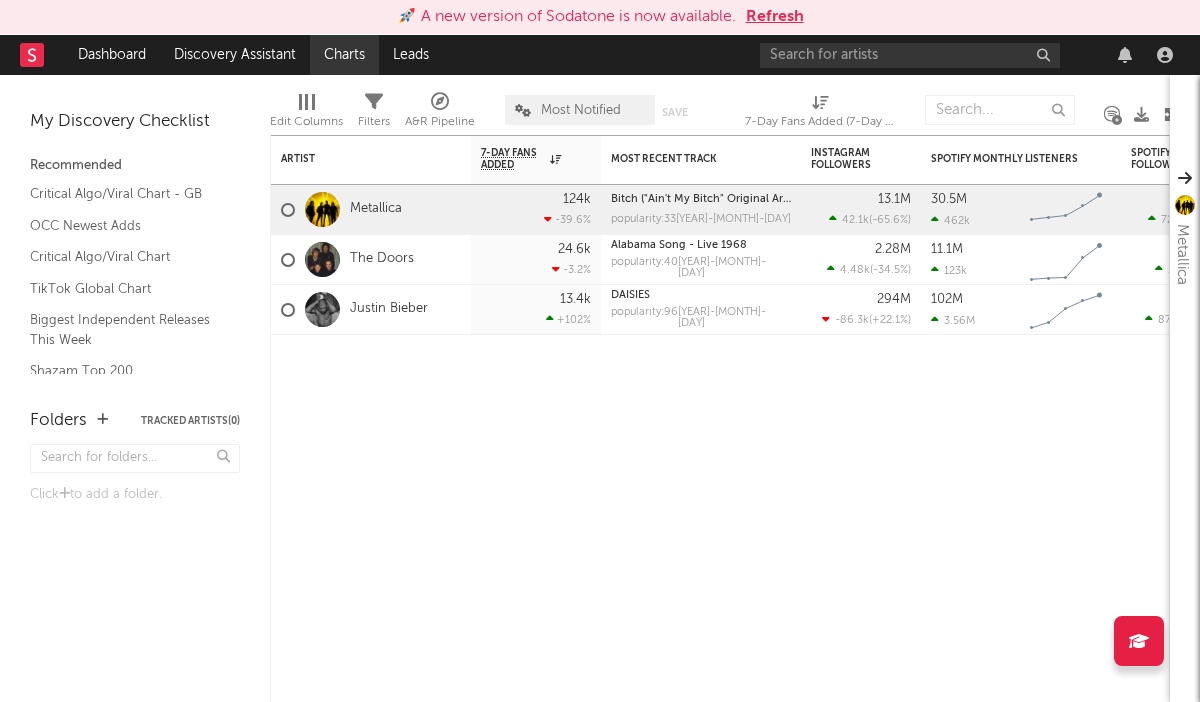 click on "Charts" at bounding box center (344, 55) 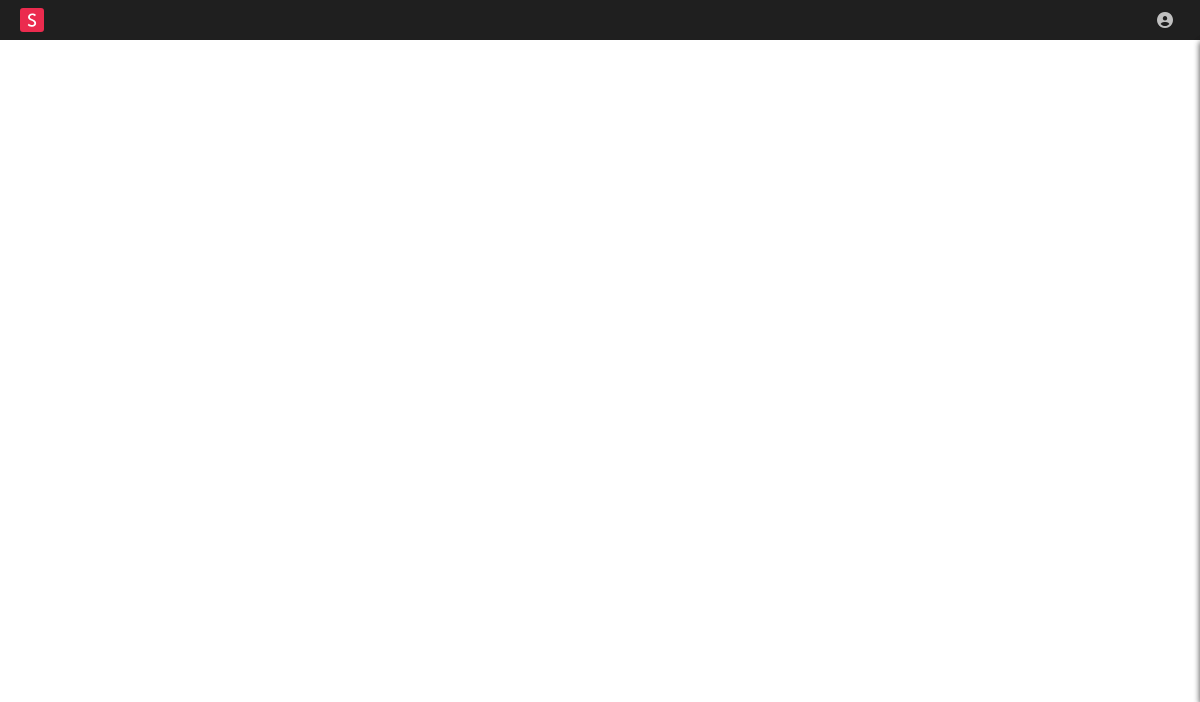 scroll, scrollTop: 0, scrollLeft: 0, axis: both 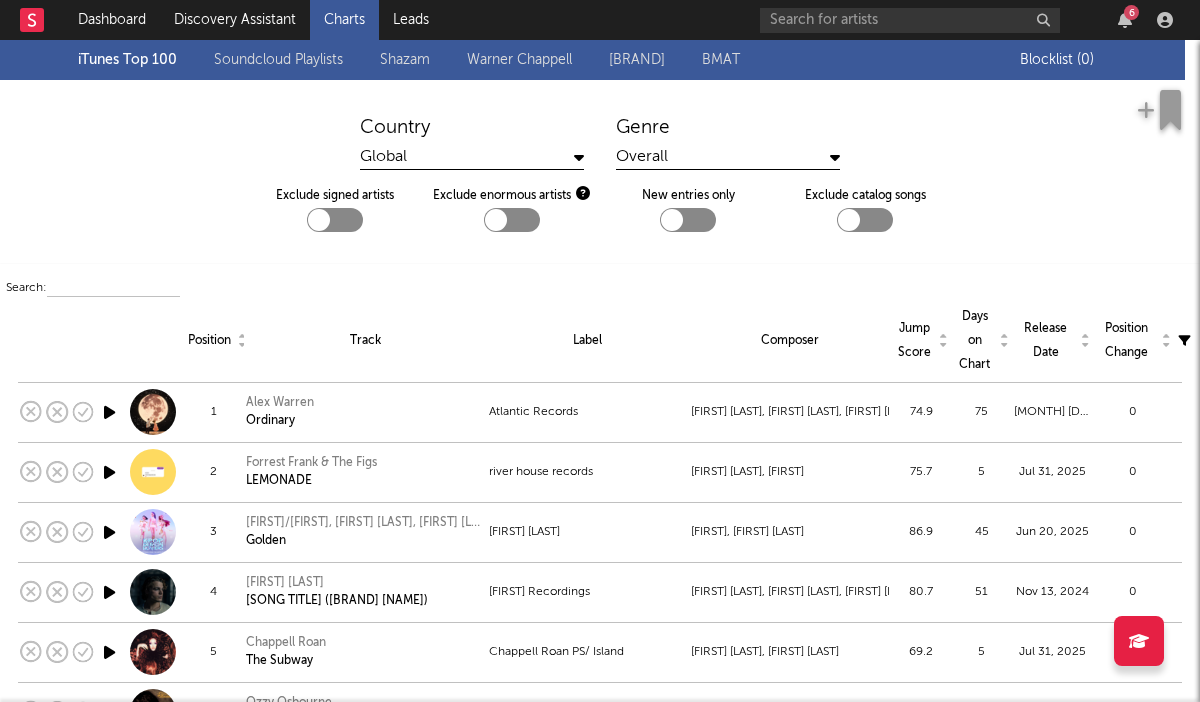 click on "Soundcloud Playlists" at bounding box center (278, 60) 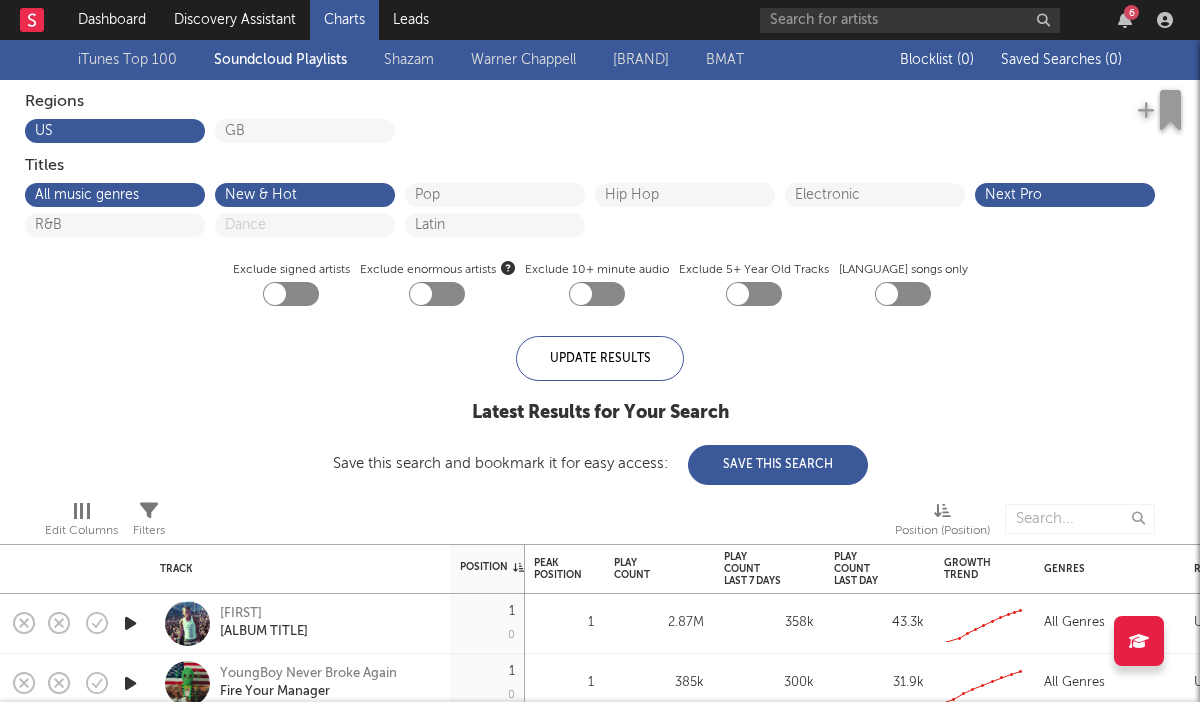 click on "iTunes Top 100" at bounding box center (127, 60) 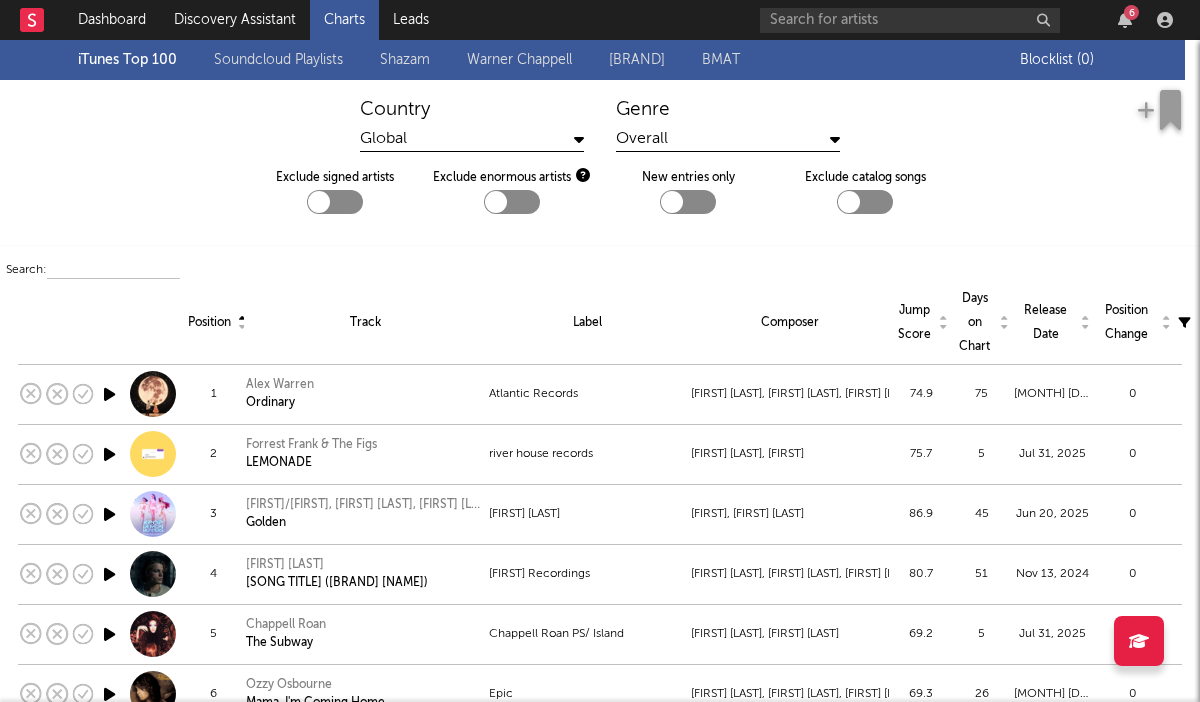scroll, scrollTop: 22, scrollLeft: 0, axis: vertical 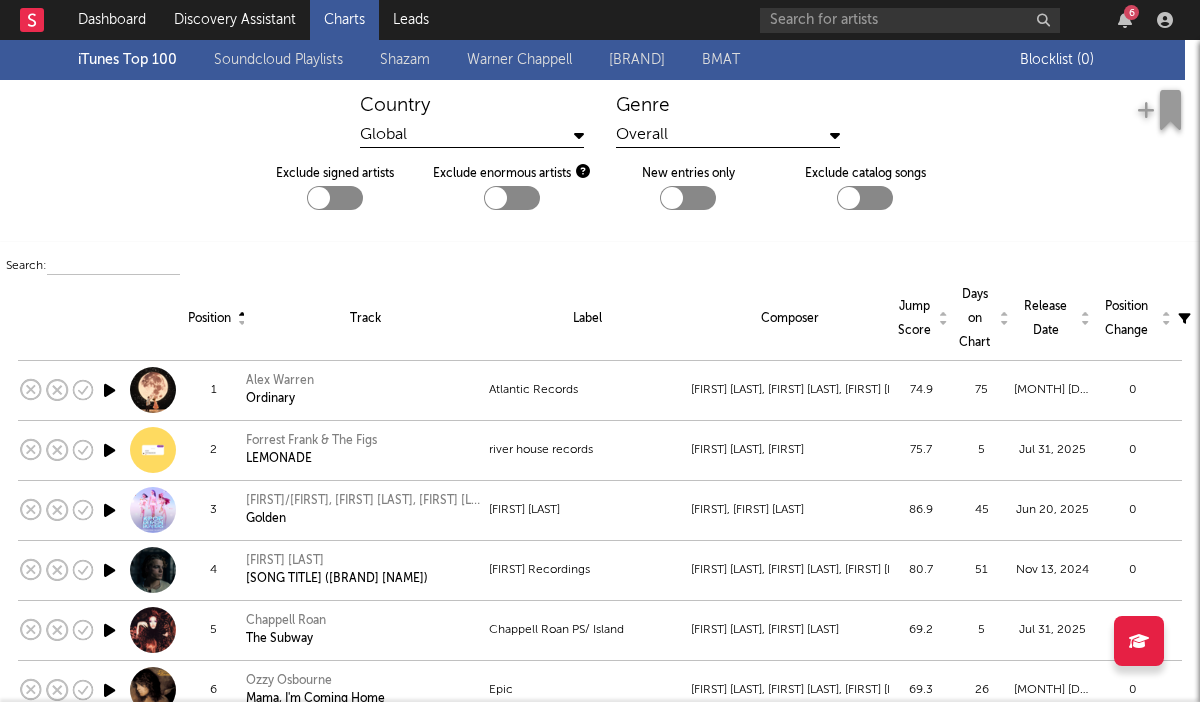 click on "Warner Chappell" at bounding box center (519, 60) 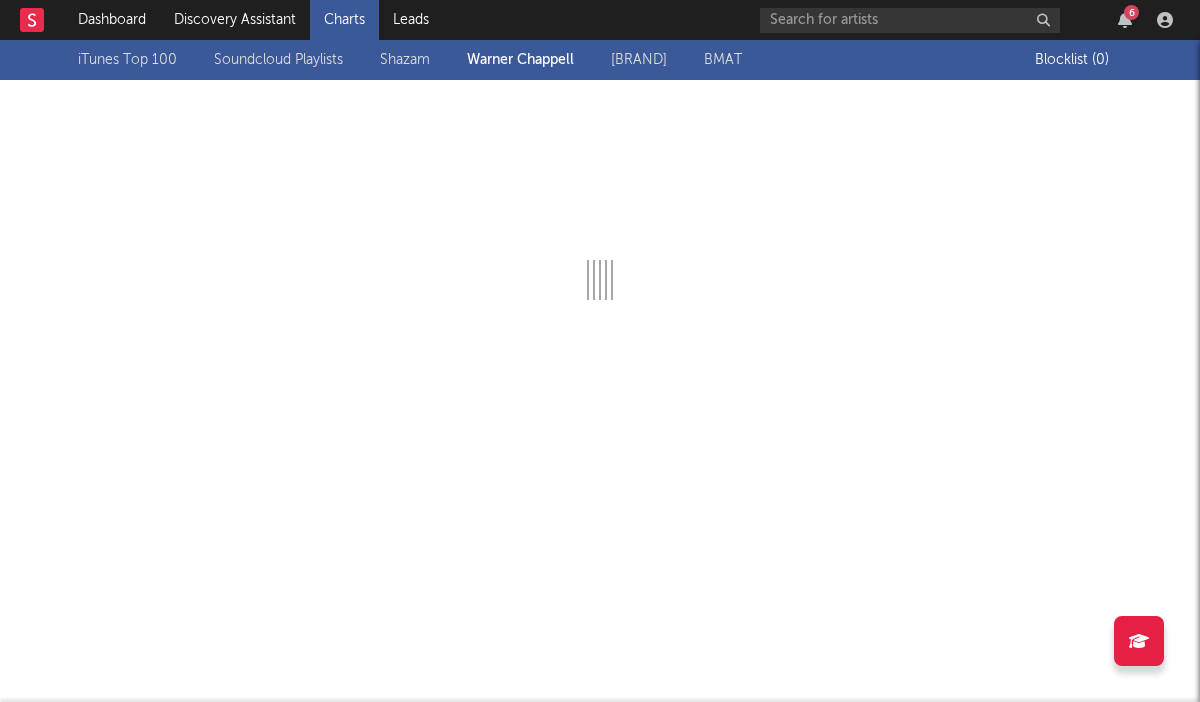 scroll, scrollTop: 0, scrollLeft: 0, axis: both 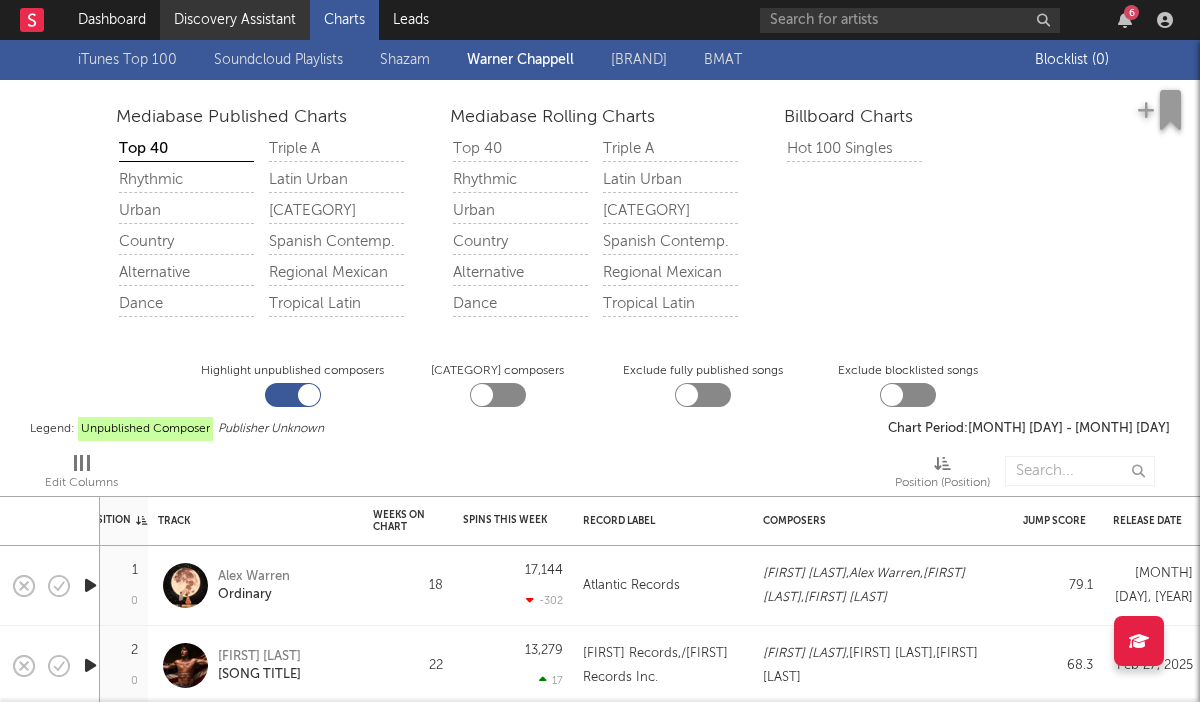 click on "Discovery Assistant" at bounding box center (235, 20) 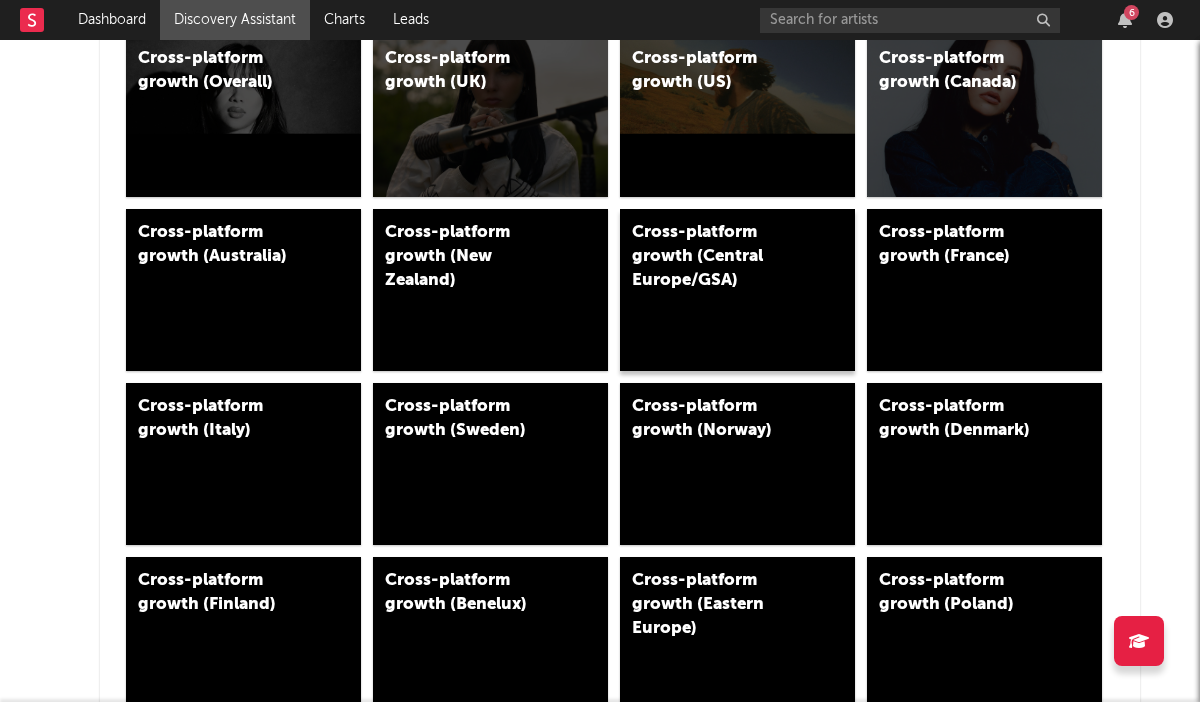 scroll, scrollTop: 0, scrollLeft: 0, axis: both 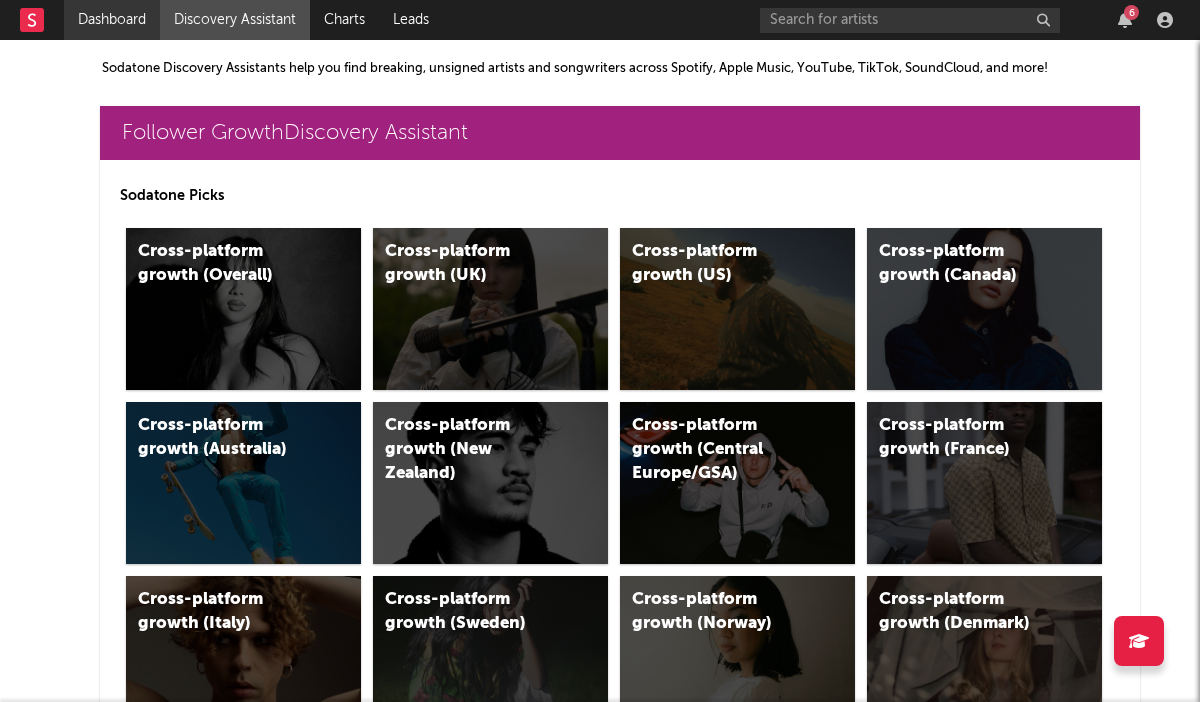 click on "Dashboard" at bounding box center [112, 20] 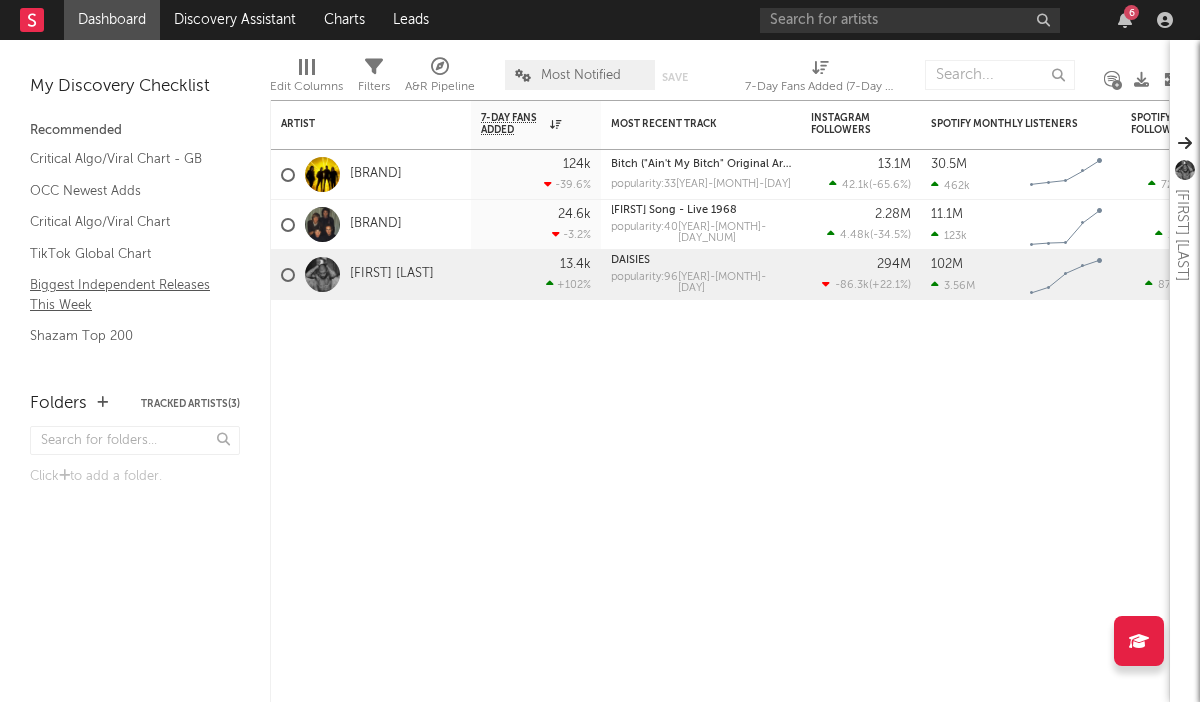 click on "Biggest Independent Releases This Week" at bounding box center (125, 294) 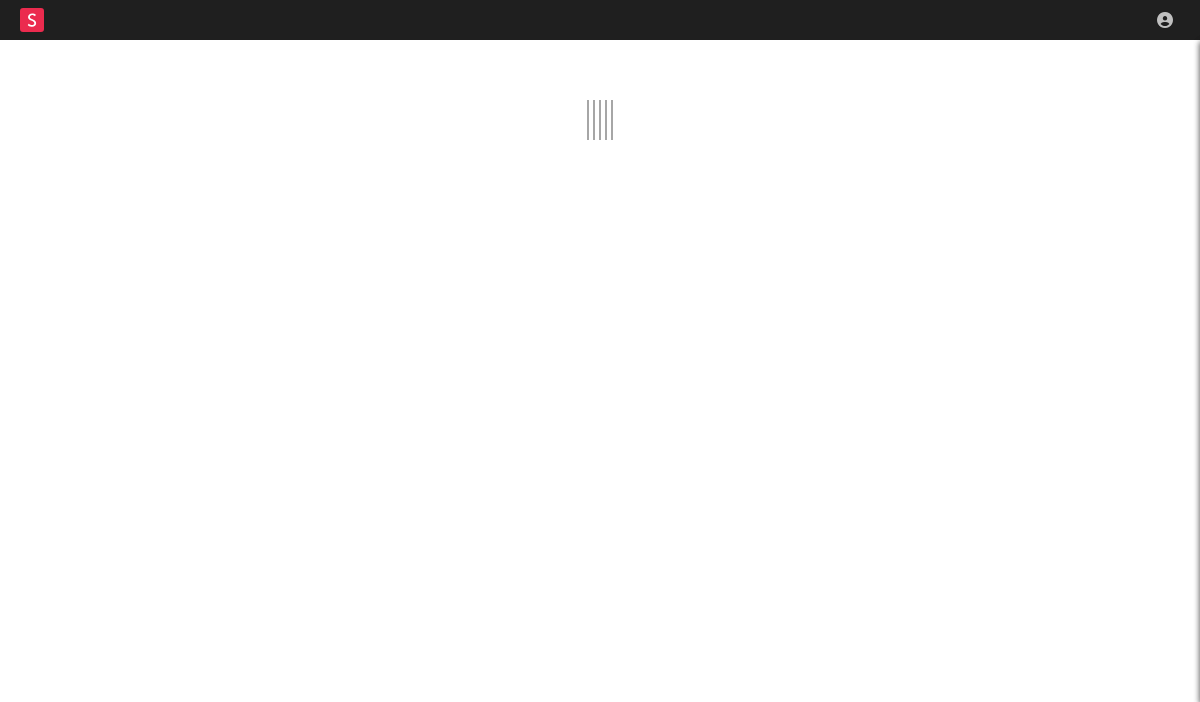 scroll, scrollTop: 0, scrollLeft: 0, axis: both 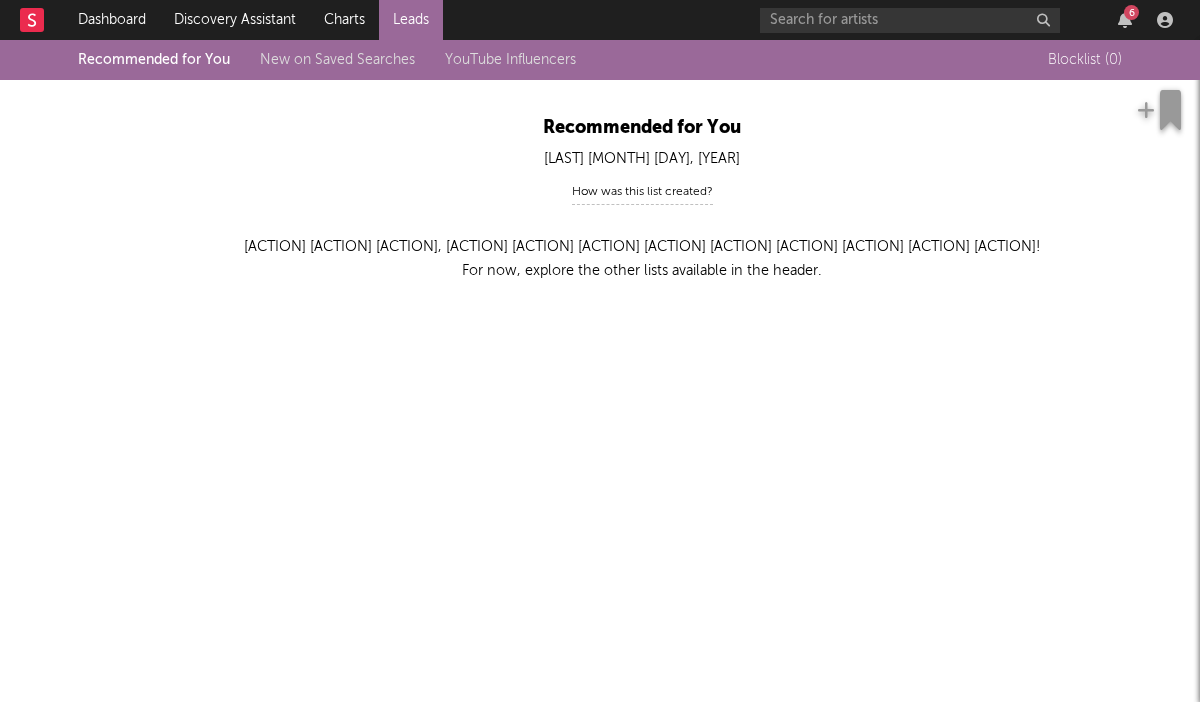 click 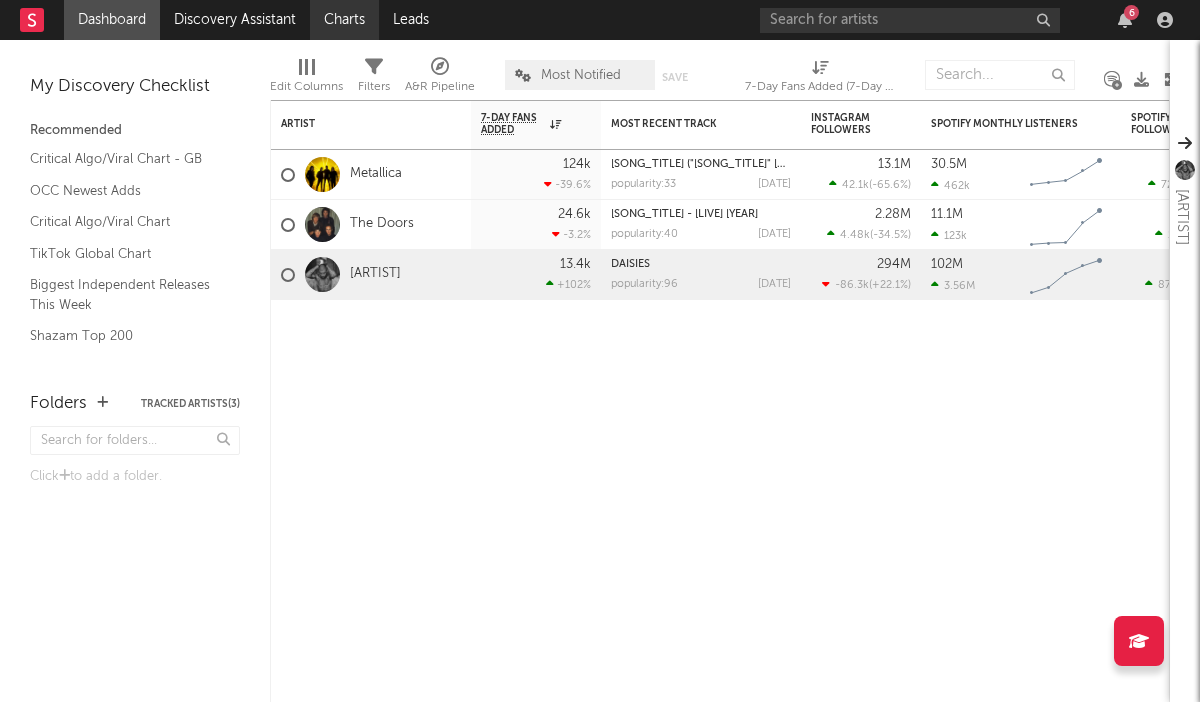 click on "Charts" at bounding box center [344, 20] 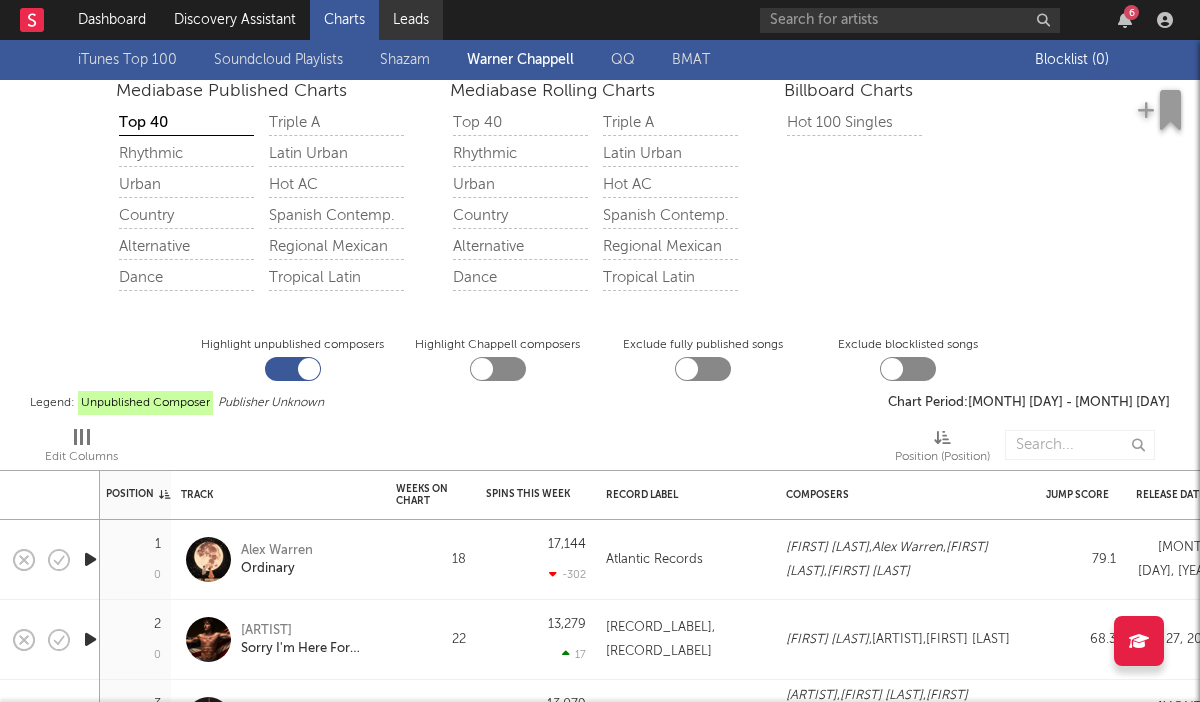 click on "Leads" at bounding box center (411, 20) 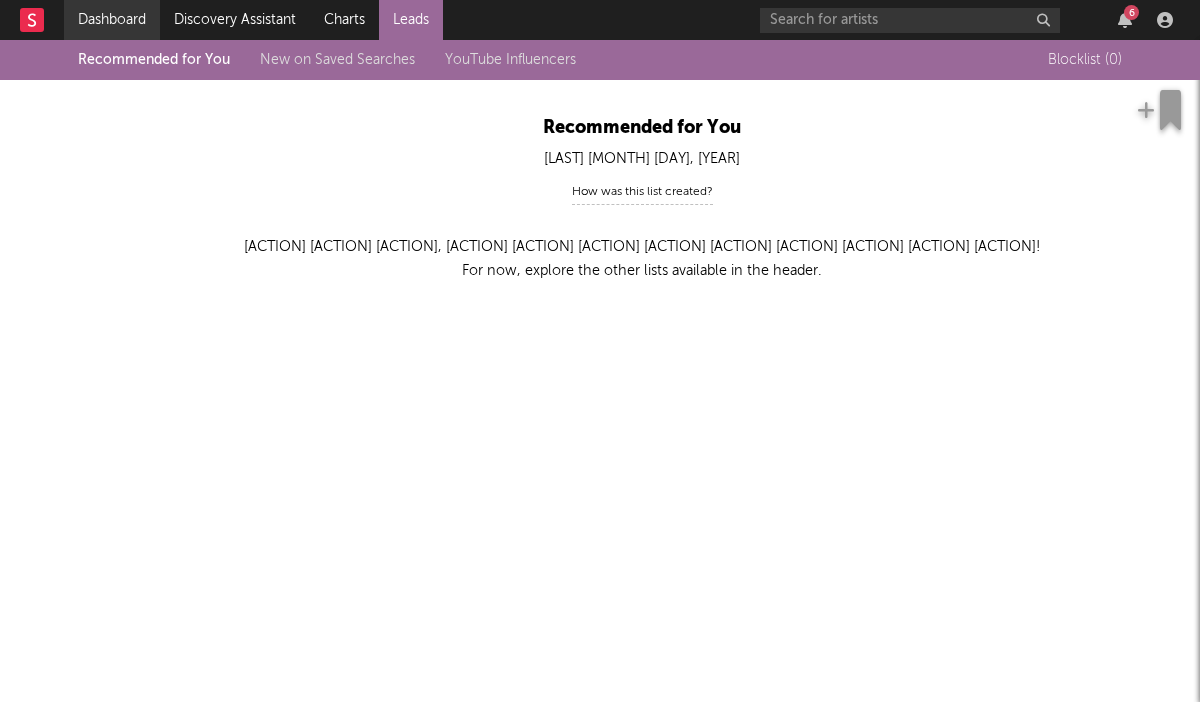 click on "Dashboard" at bounding box center (112, 20) 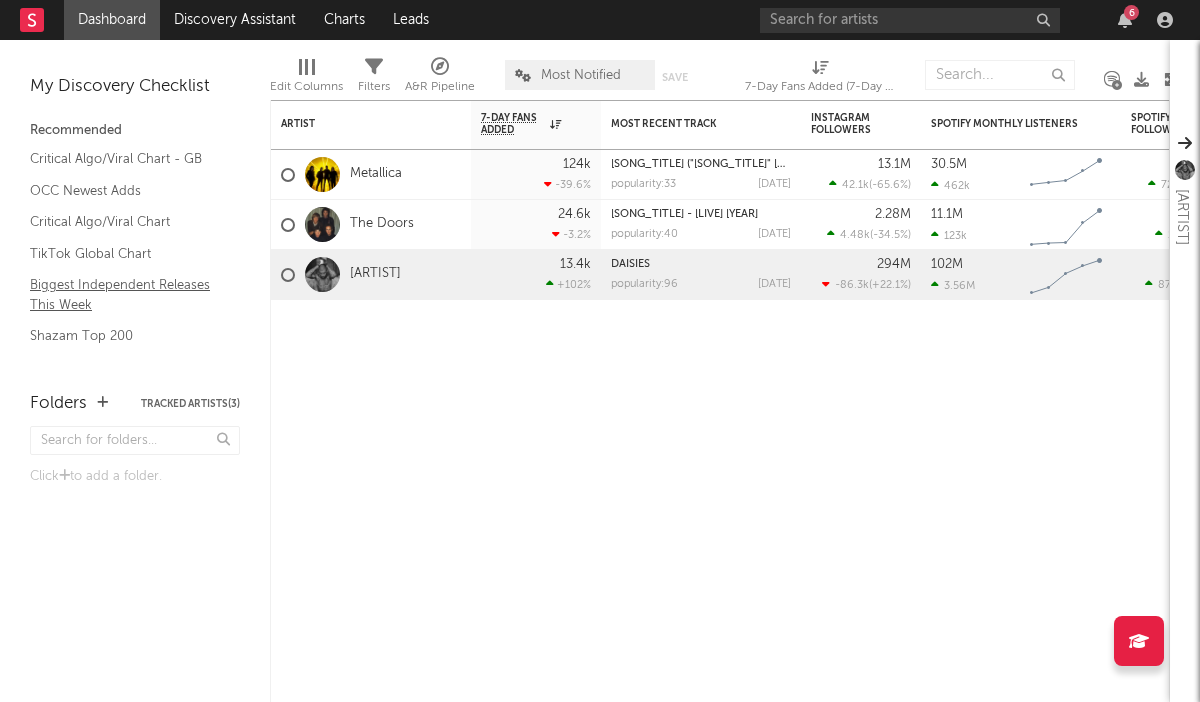 click on "Biggest Independent Releases This Week" at bounding box center [125, 294] 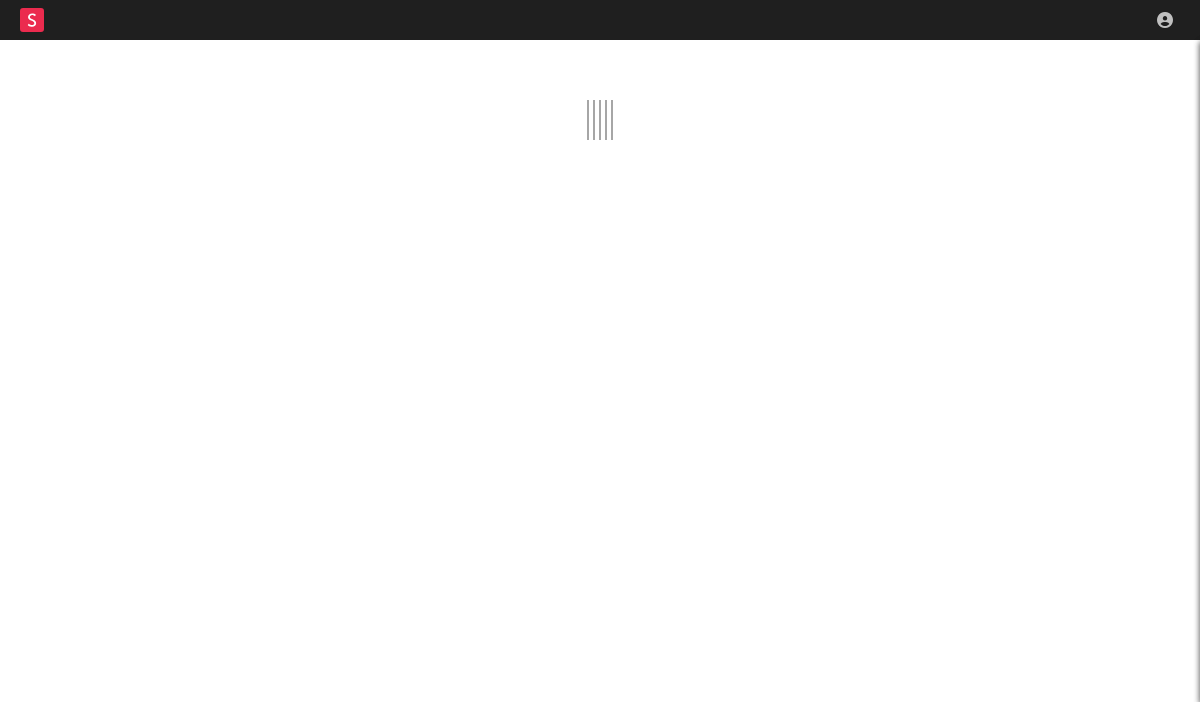 scroll, scrollTop: 0, scrollLeft: 0, axis: both 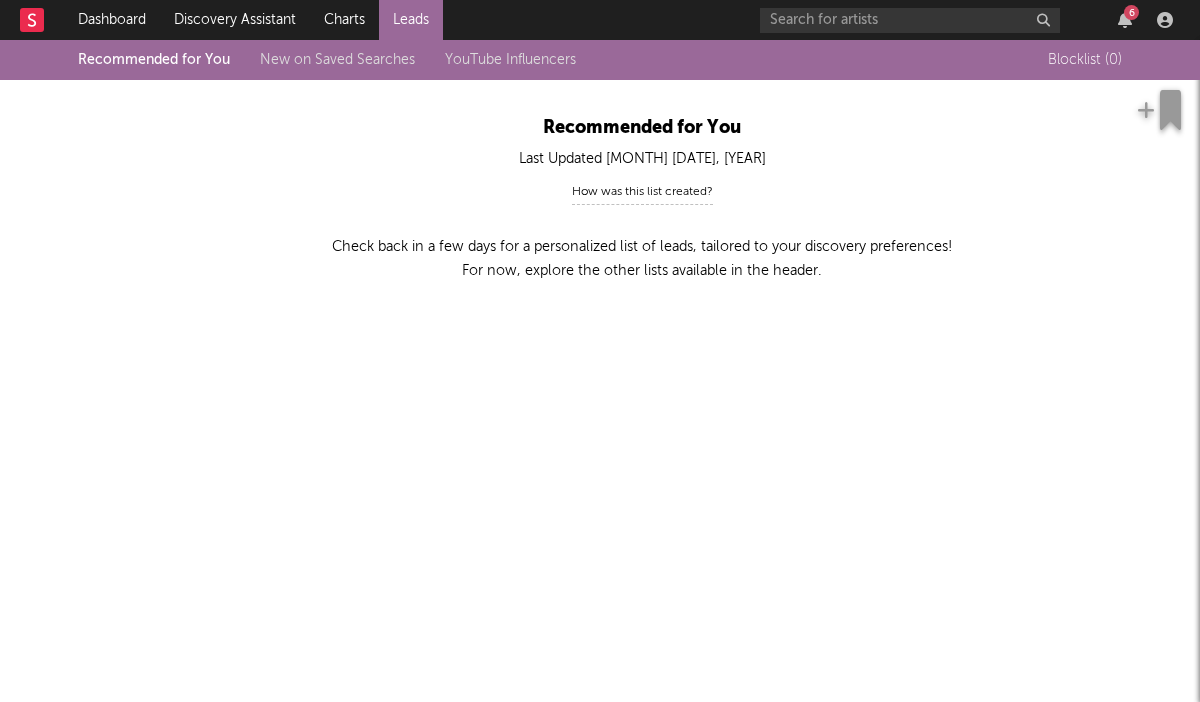 click 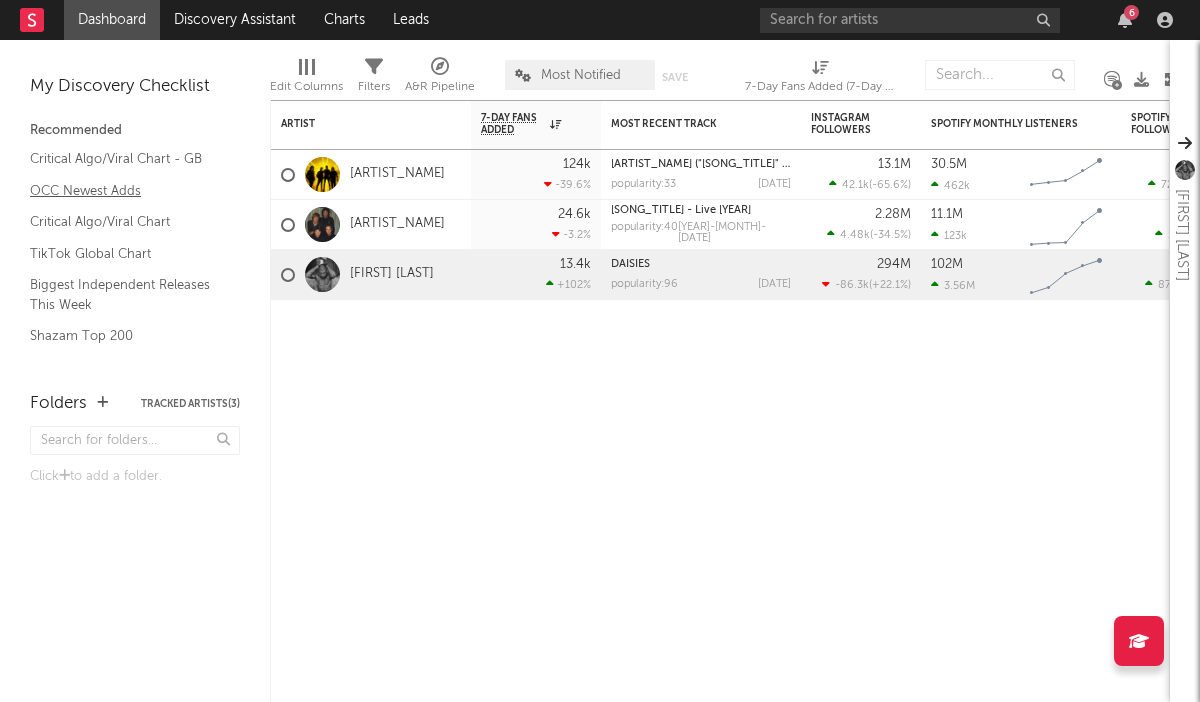 click on "OCC Newest Adds" at bounding box center [125, 191] 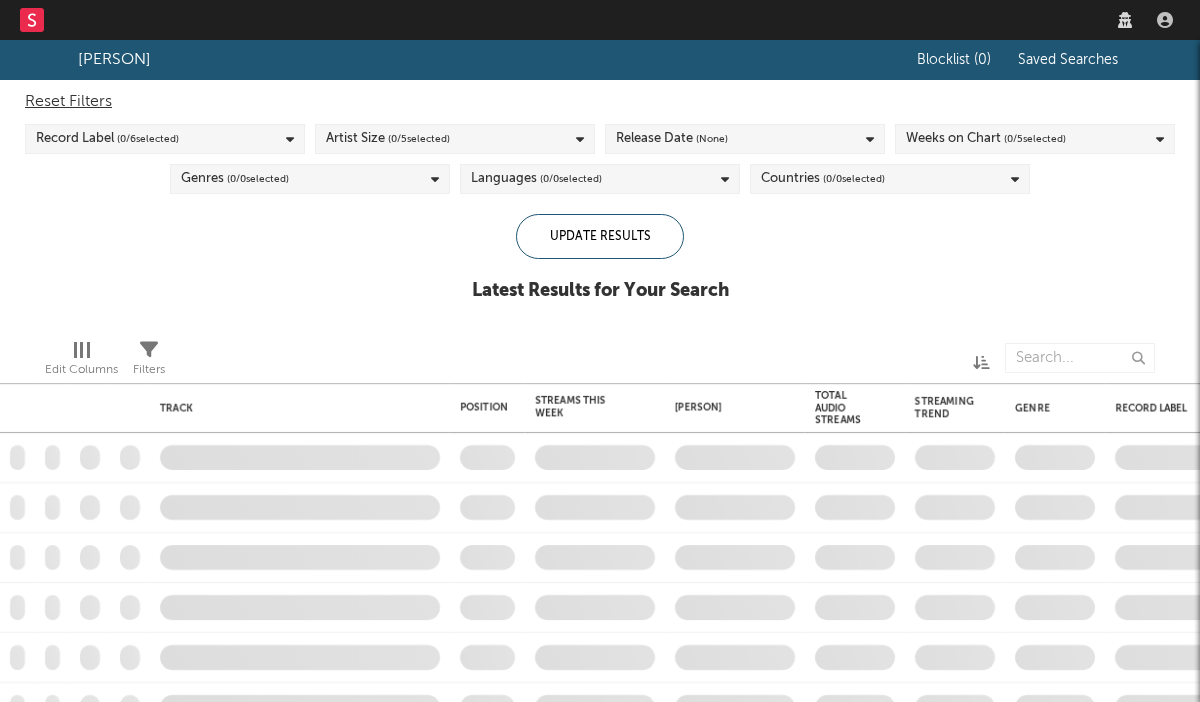 scroll, scrollTop: 0, scrollLeft: 0, axis: both 